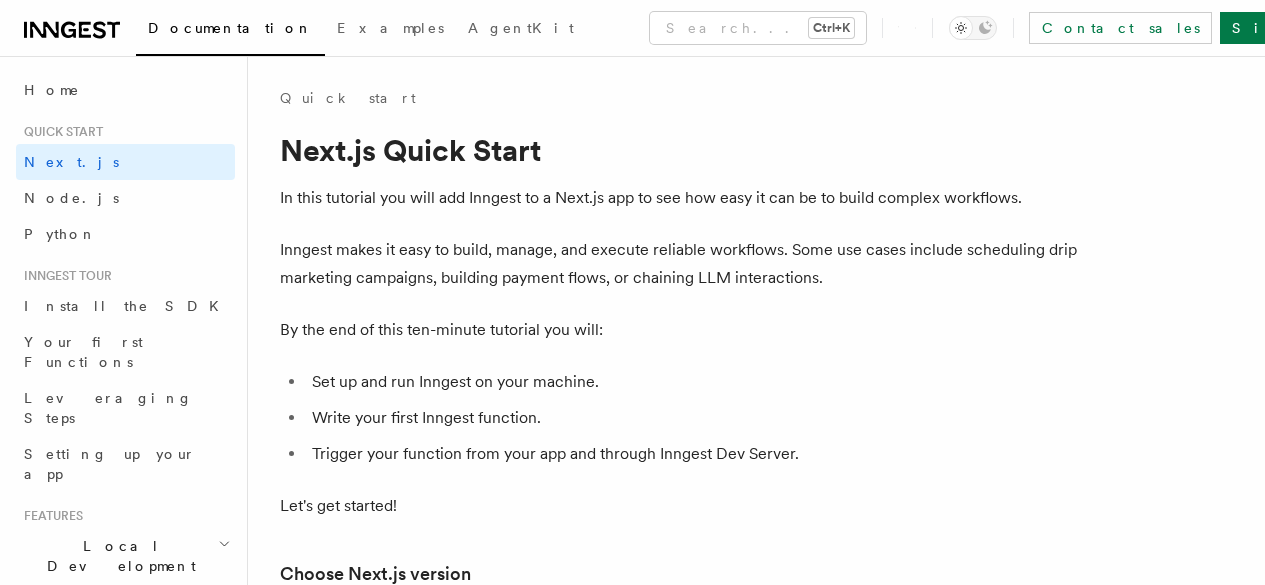 scroll, scrollTop: 0, scrollLeft: 0, axis: both 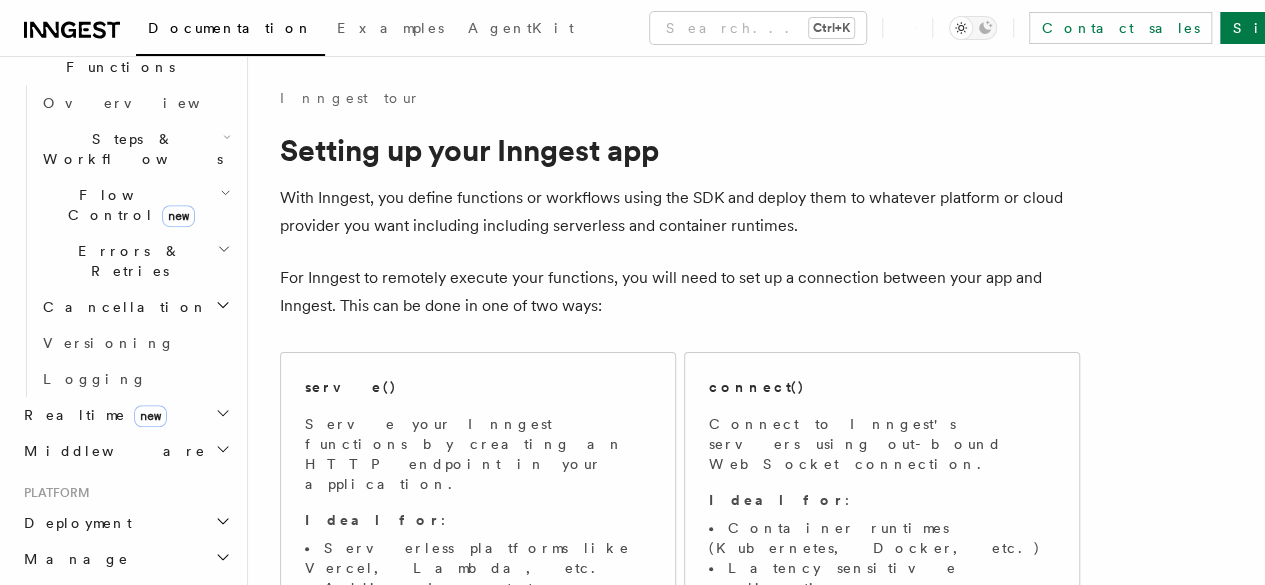 click on "Deployment" at bounding box center [74, 523] 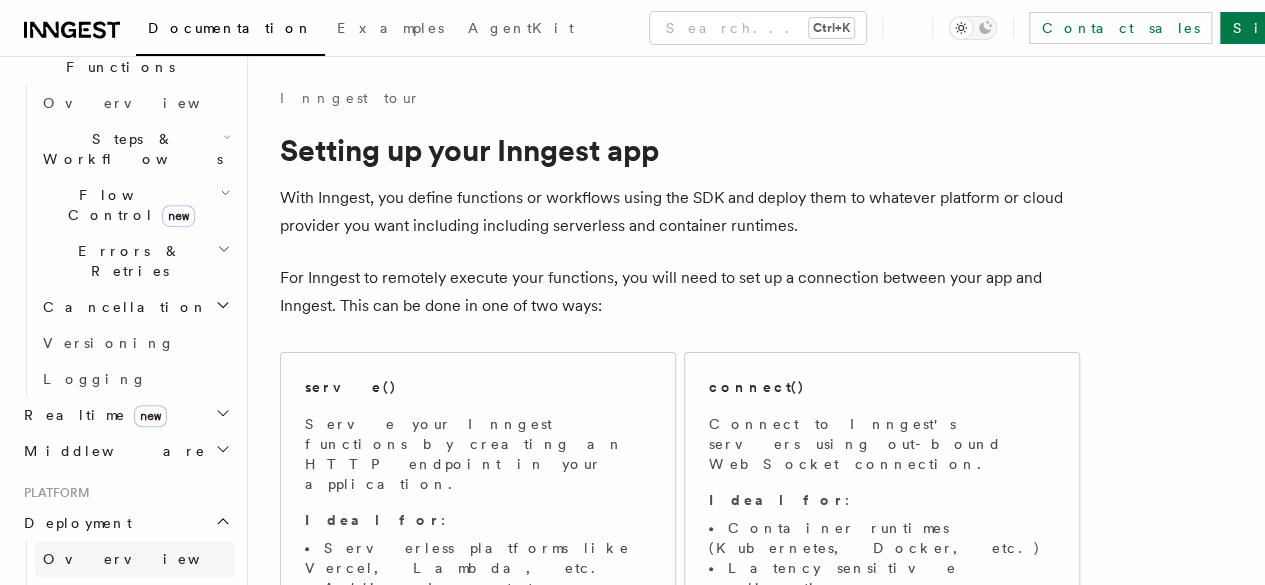 click on "Overview" at bounding box center [146, 559] 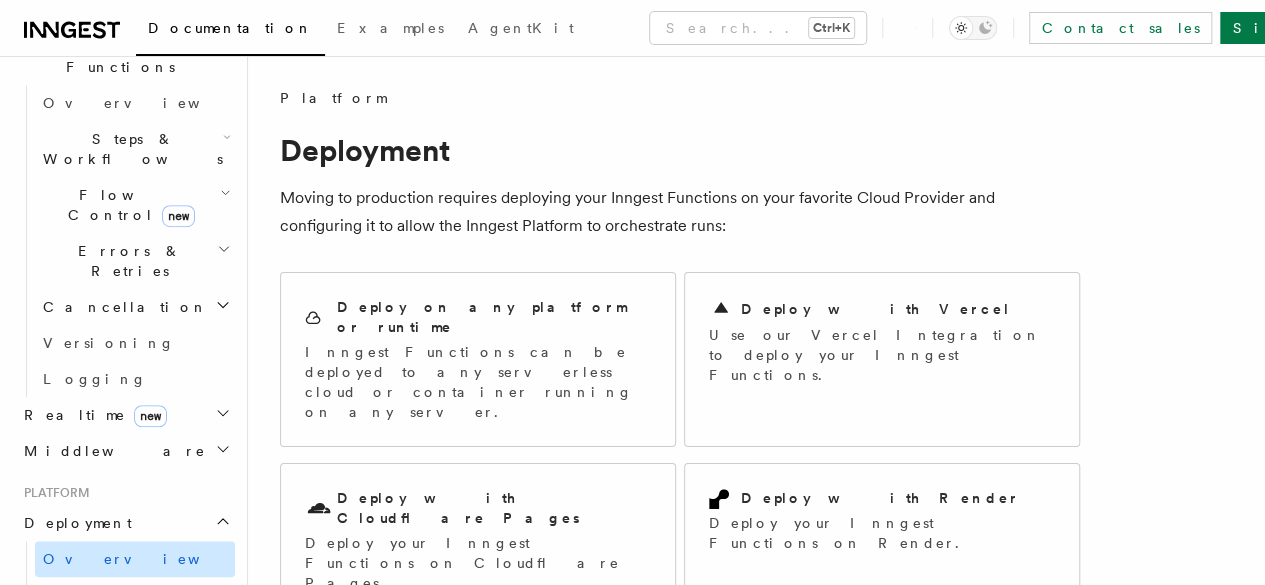 click on "Overview" at bounding box center (146, 559) 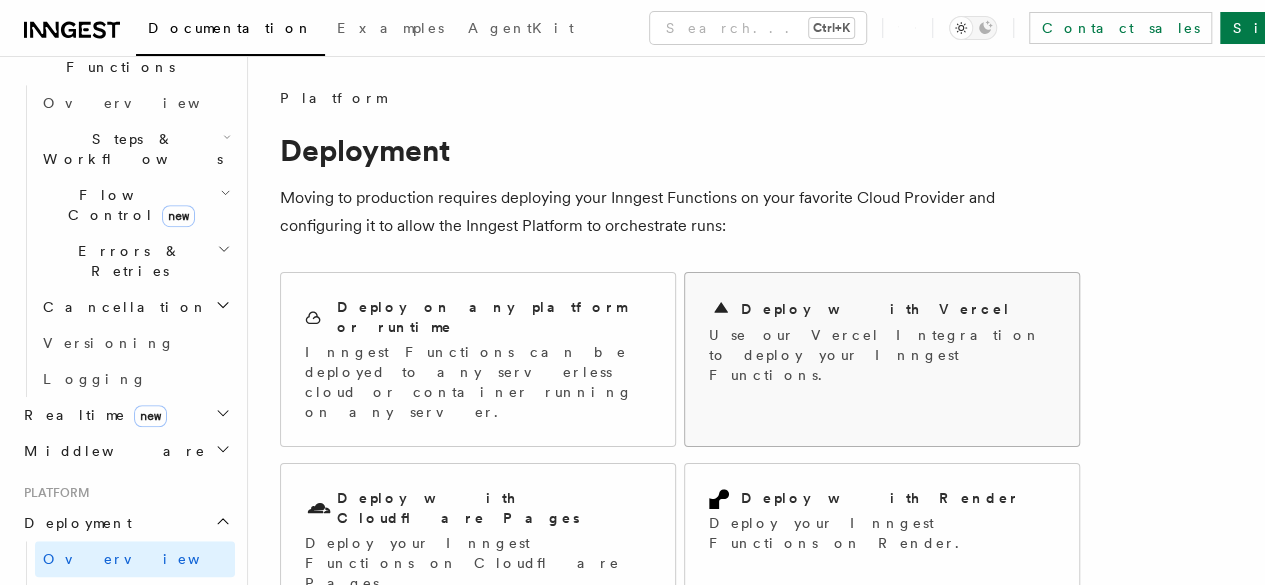 click on "Use our Vercel Integration to deploy your Inngest Functions." at bounding box center [882, 355] 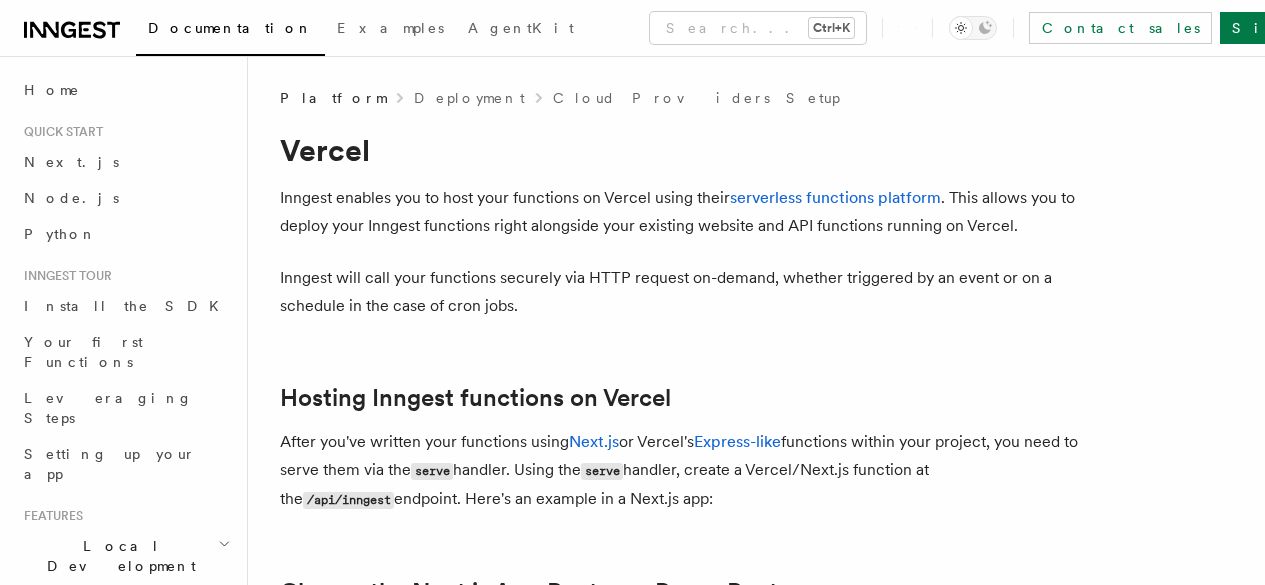 scroll, scrollTop: 0, scrollLeft: 0, axis: both 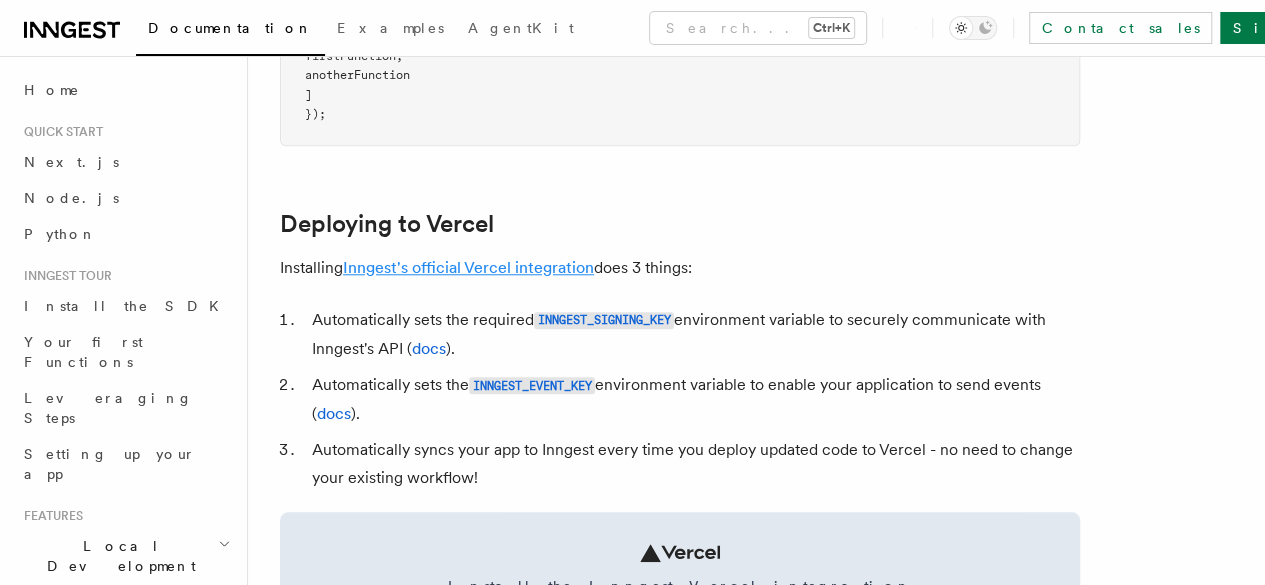 click on "Inngest's official Vercel integration" at bounding box center (468, 267) 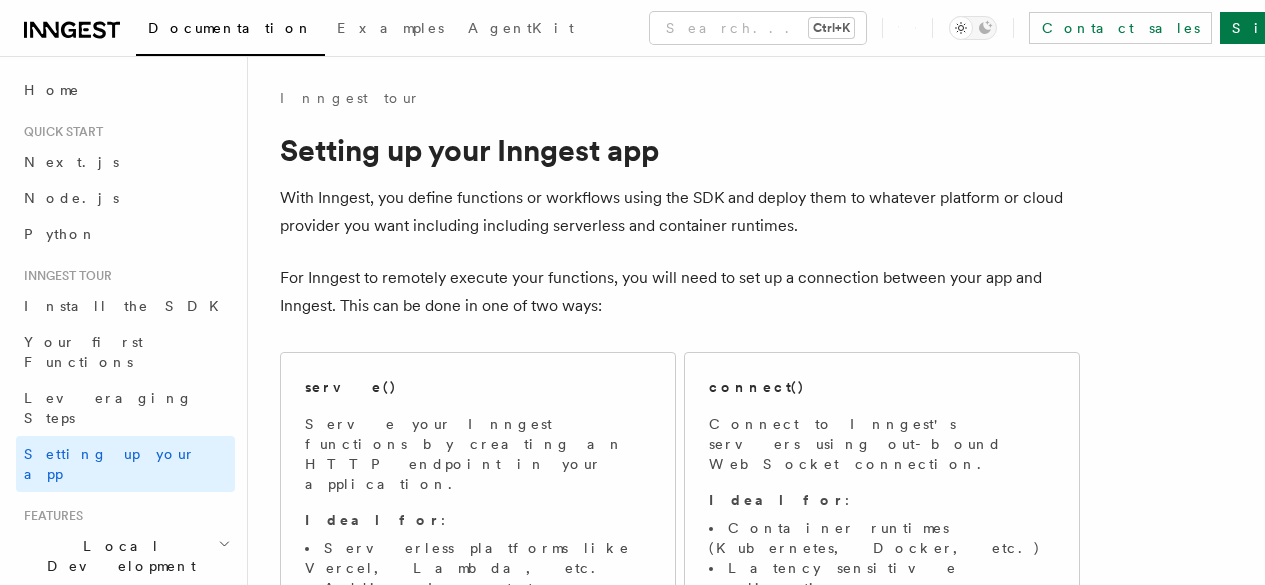 scroll, scrollTop: 0, scrollLeft: 0, axis: both 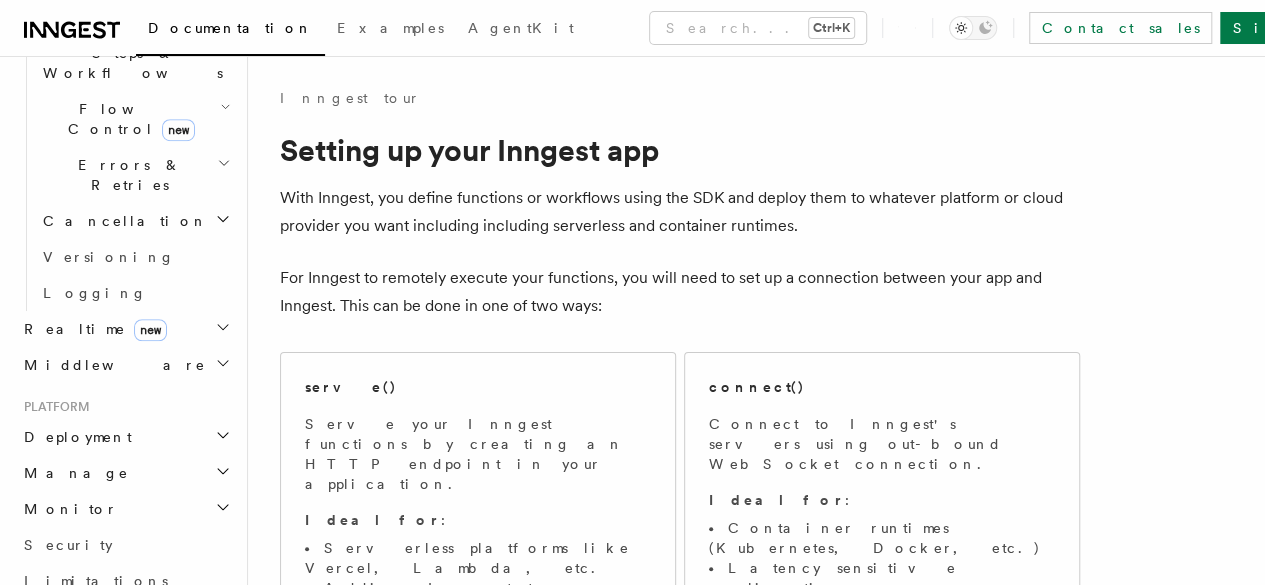 click on "Deployment" at bounding box center [74, 437] 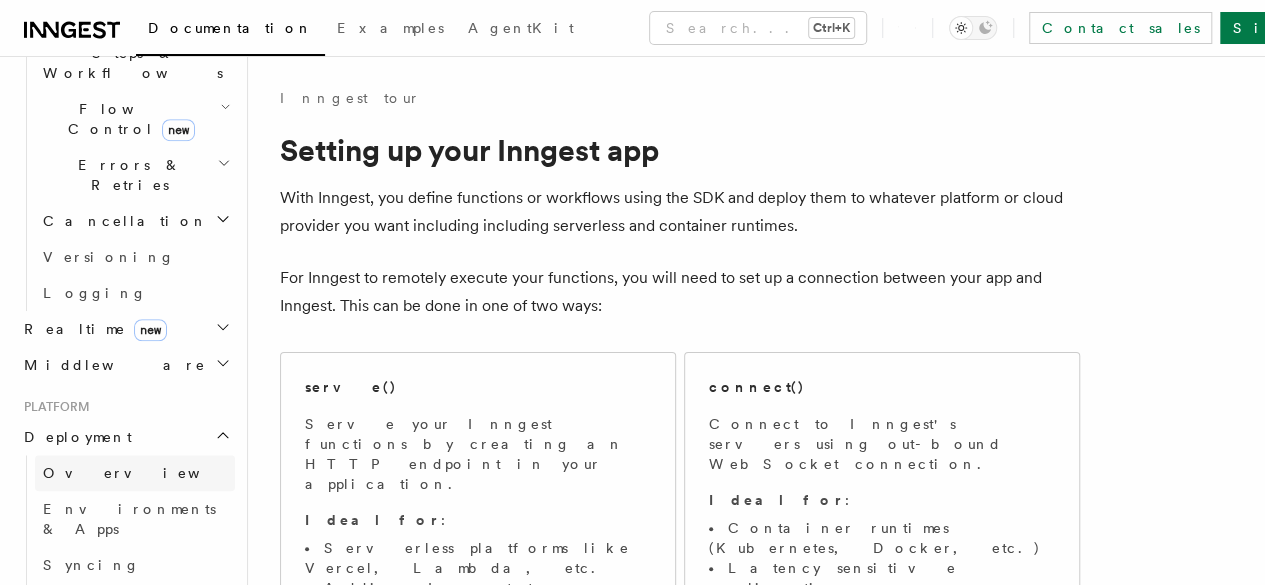 click on "Overview" at bounding box center [146, 473] 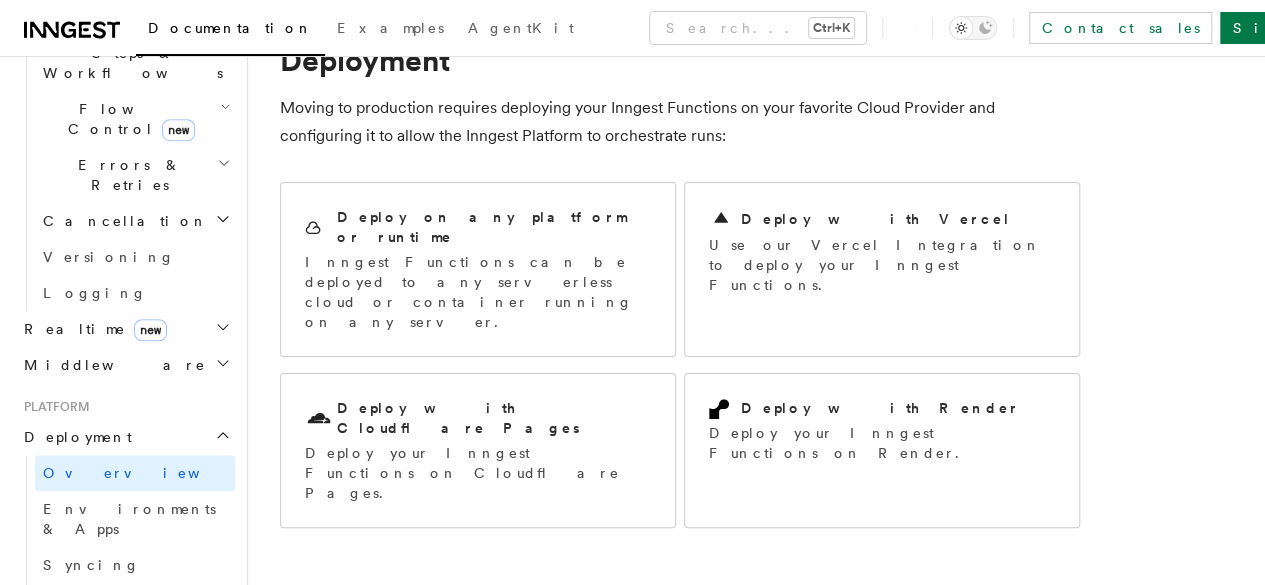 scroll, scrollTop: 93, scrollLeft: 0, axis: vertical 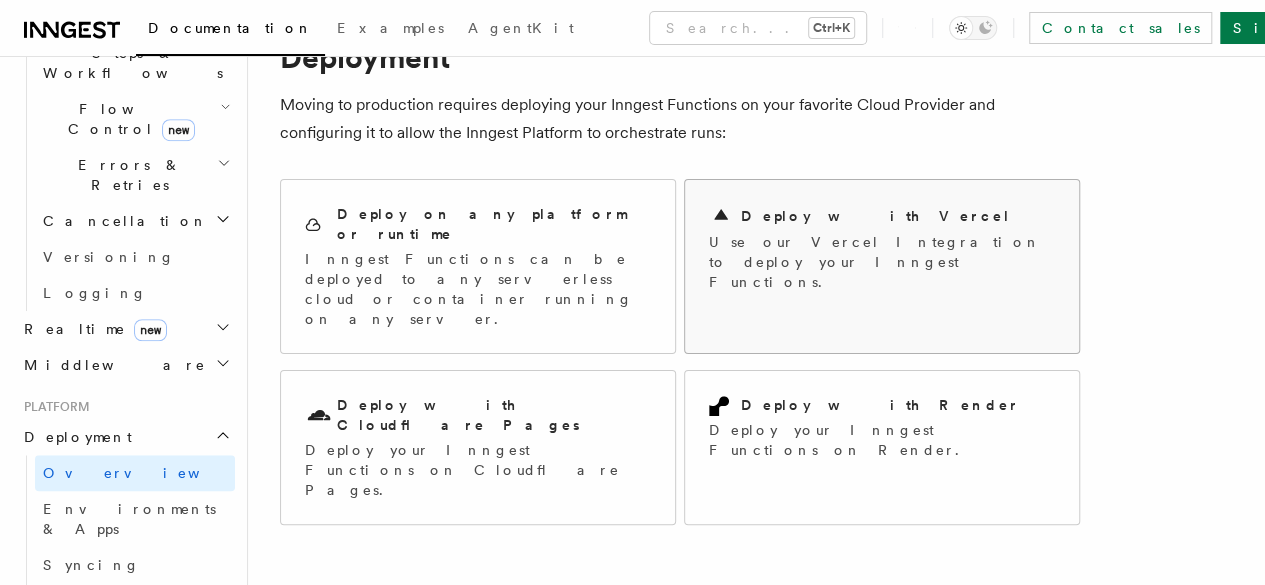 click on "Deploy with Vercel" at bounding box center (882, 216) 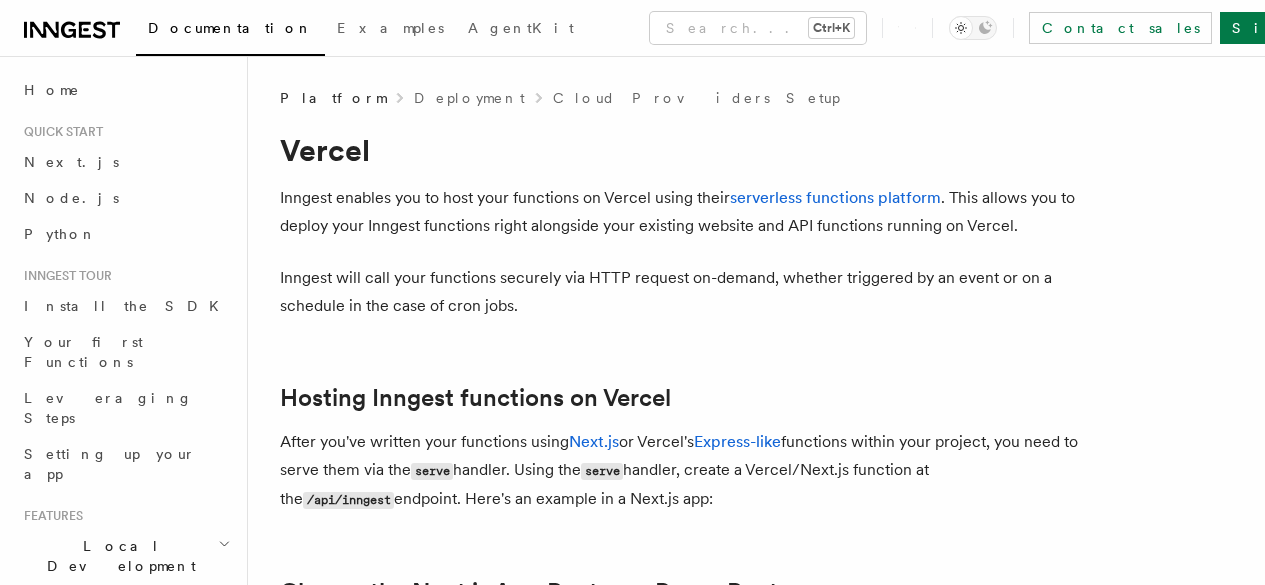 scroll, scrollTop: 0, scrollLeft: 0, axis: both 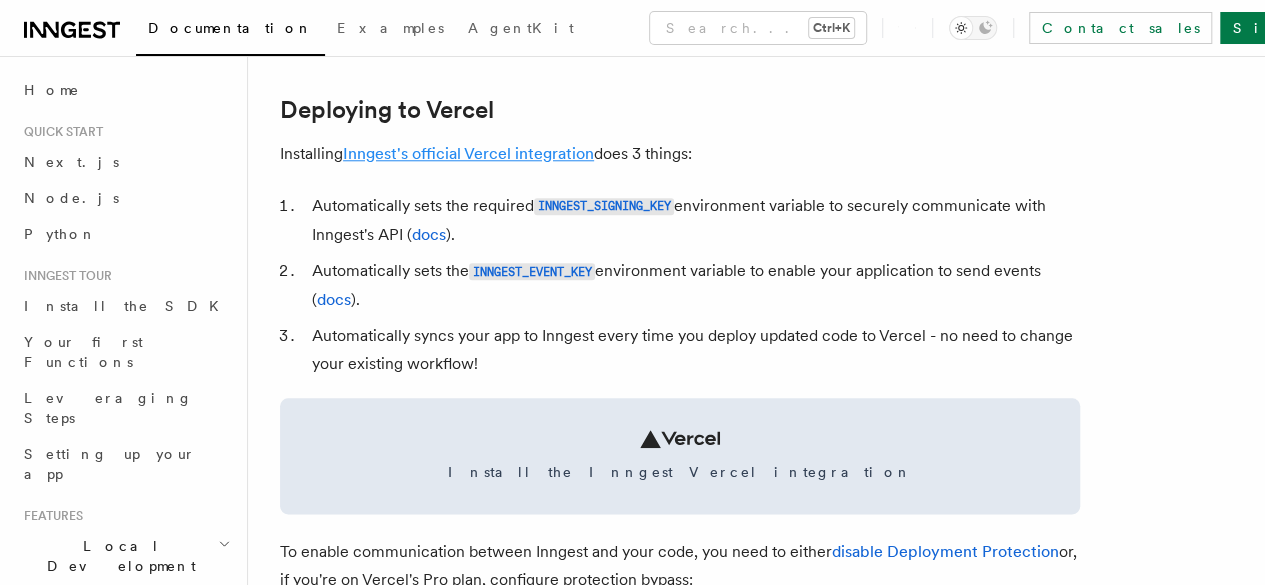 click on "Inngest's official Vercel integration" at bounding box center [468, 153] 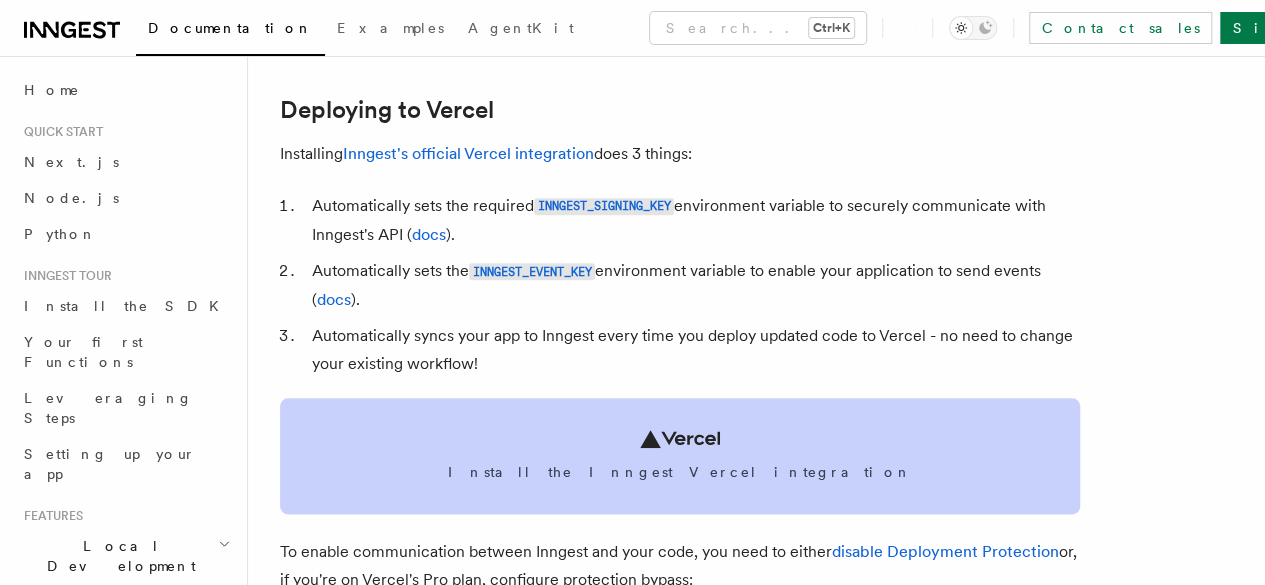 click 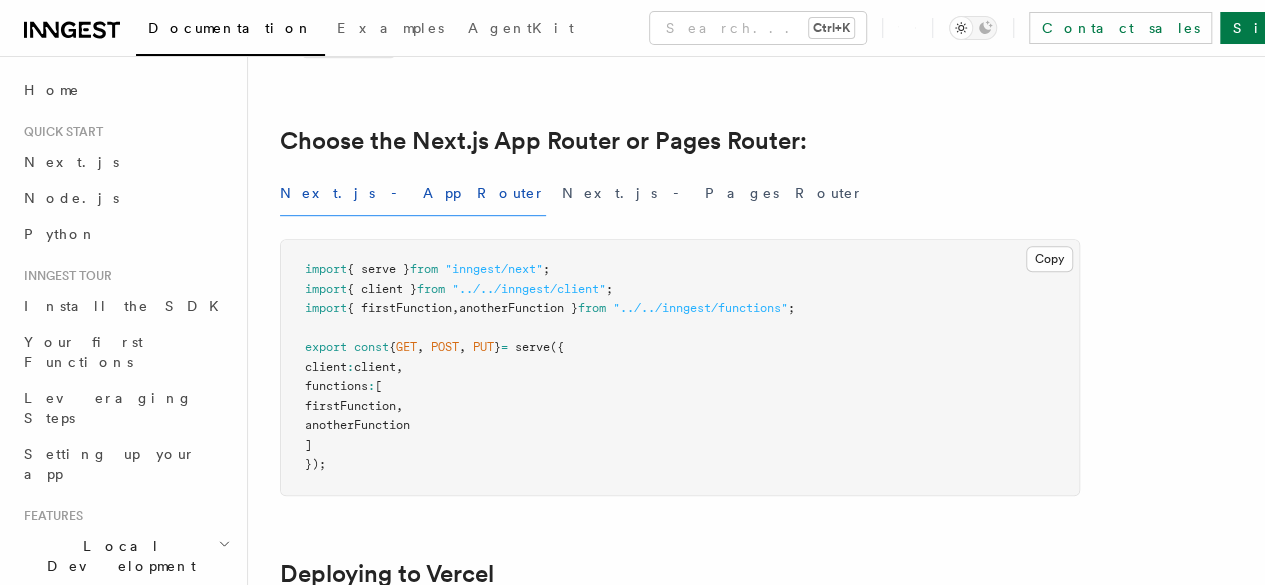 scroll, scrollTop: 431, scrollLeft: 0, axis: vertical 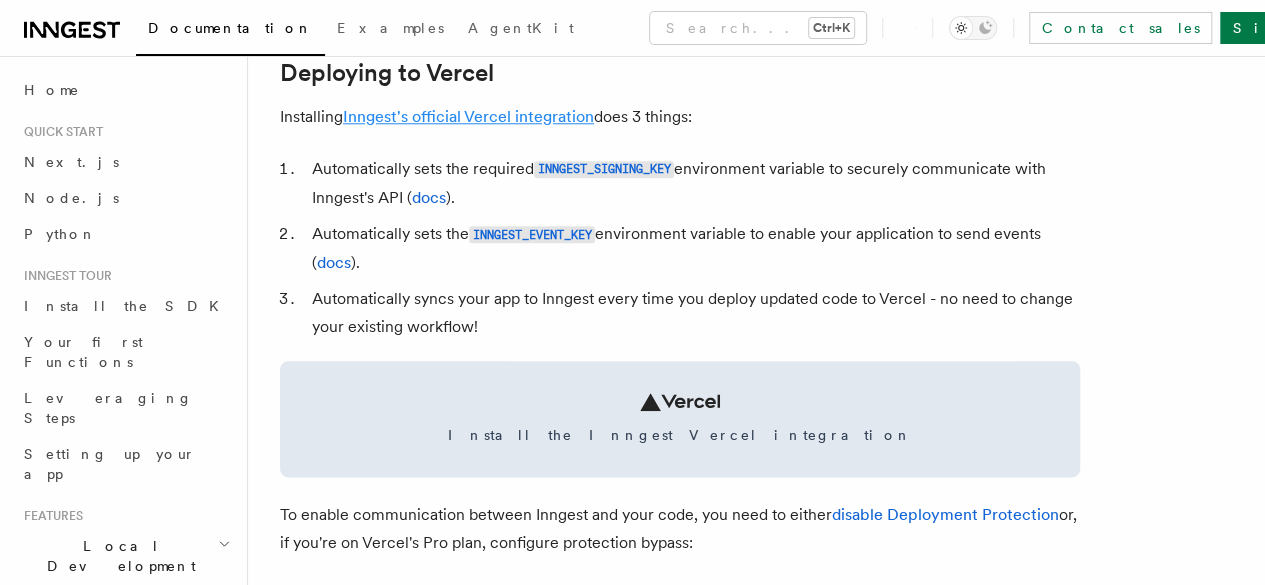 click on "Inngest's official Vercel integration" at bounding box center [468, 116] 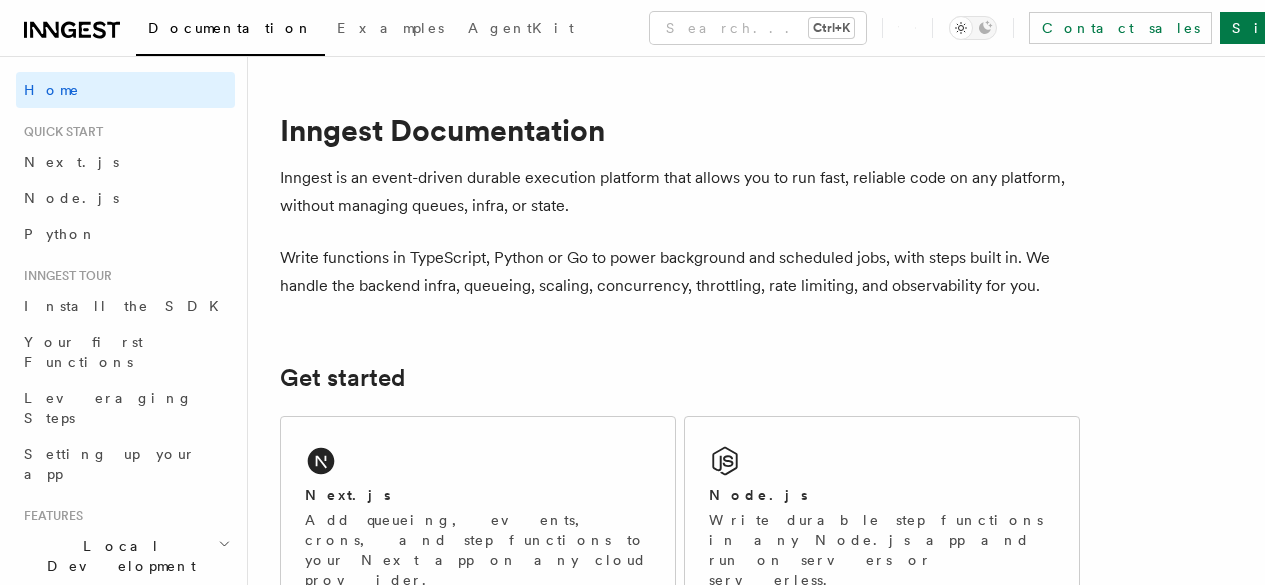 scroll, scrollTop: 0, scrollLeft: 0, axis: both 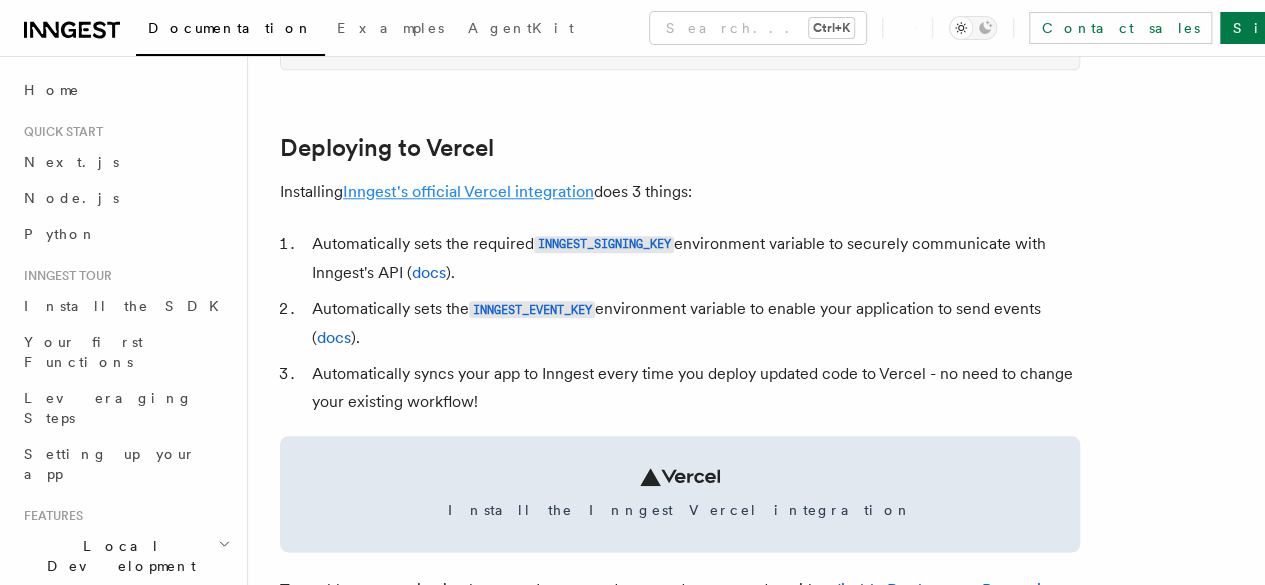 click on "Inngest's official Vercel integration" at bounding box center (468, 191) 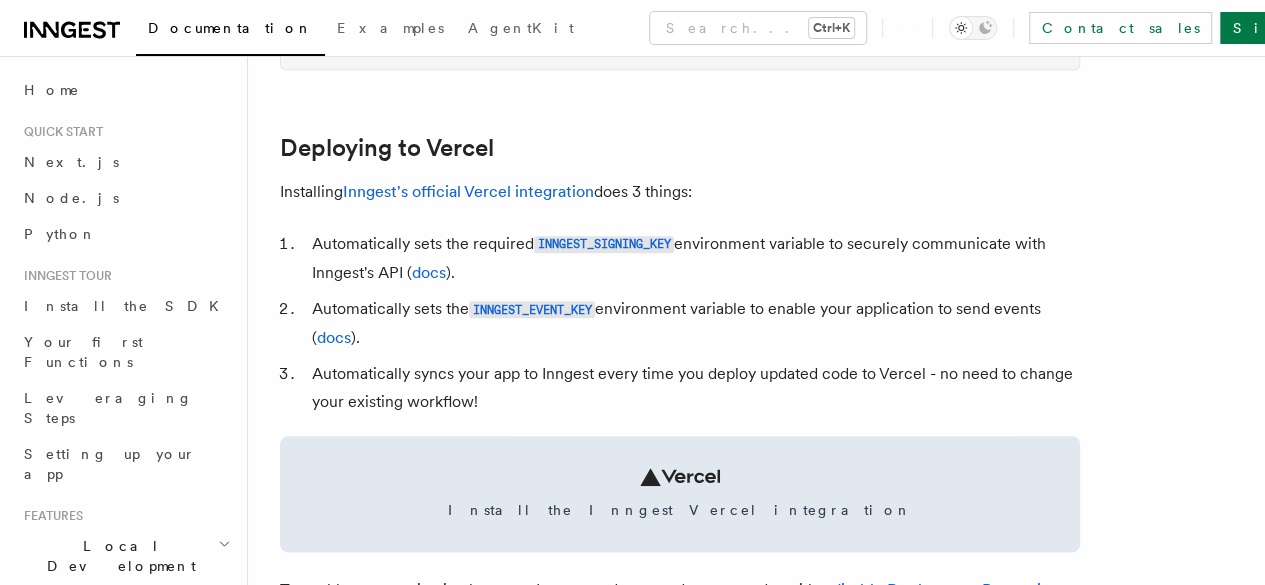 click on "Deploying to Vercel" at bounding box center (680, 148) 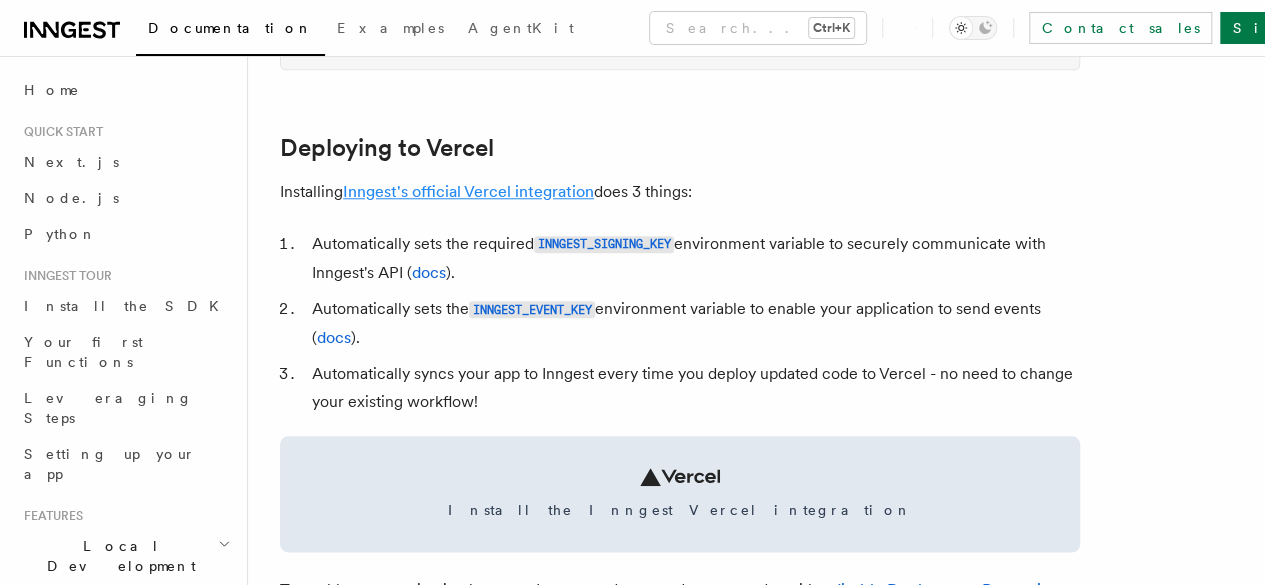 click on "Inngest's official Vercel integration" at bounding box center (468, 191) 